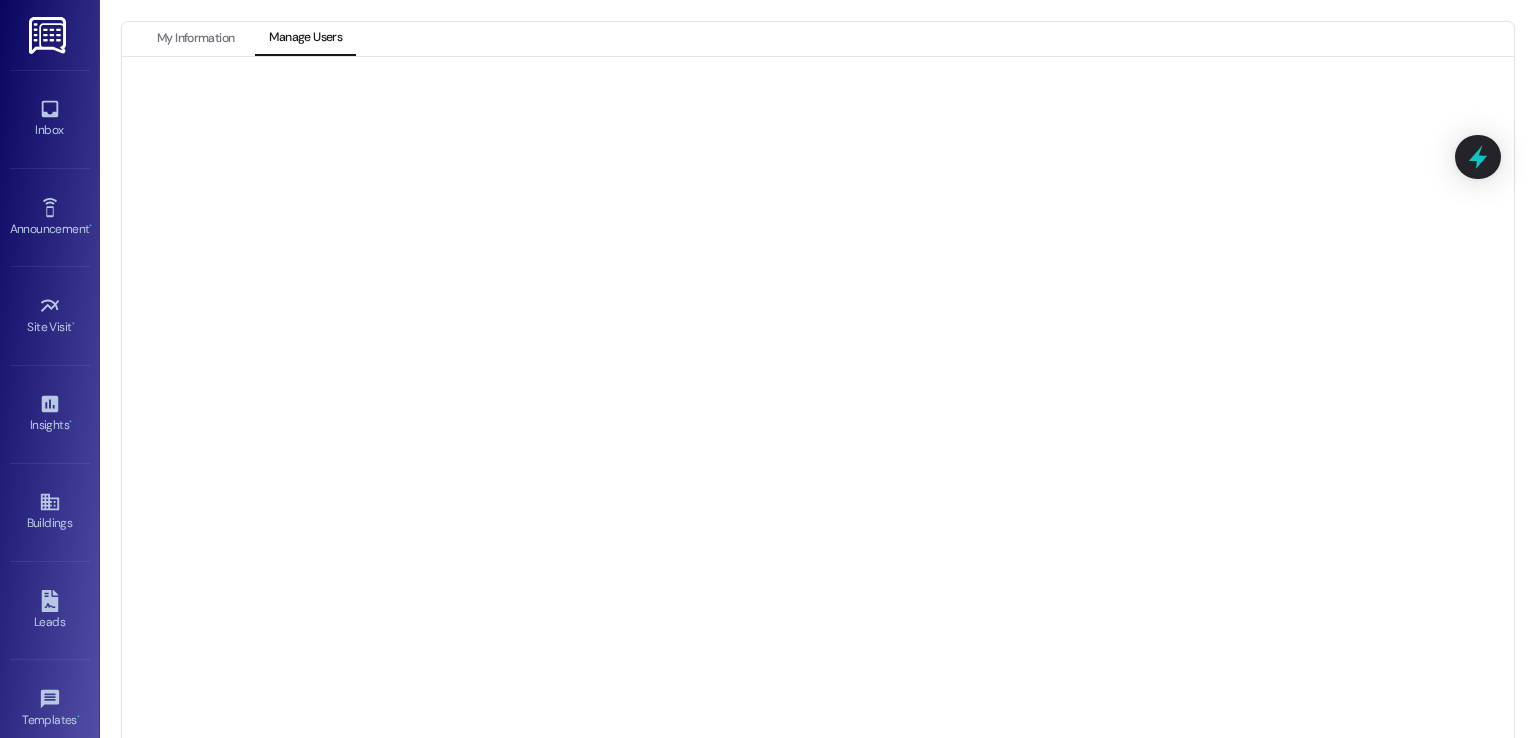 scroll, scrollTop: 0, scrollLeft: 0, axis: both 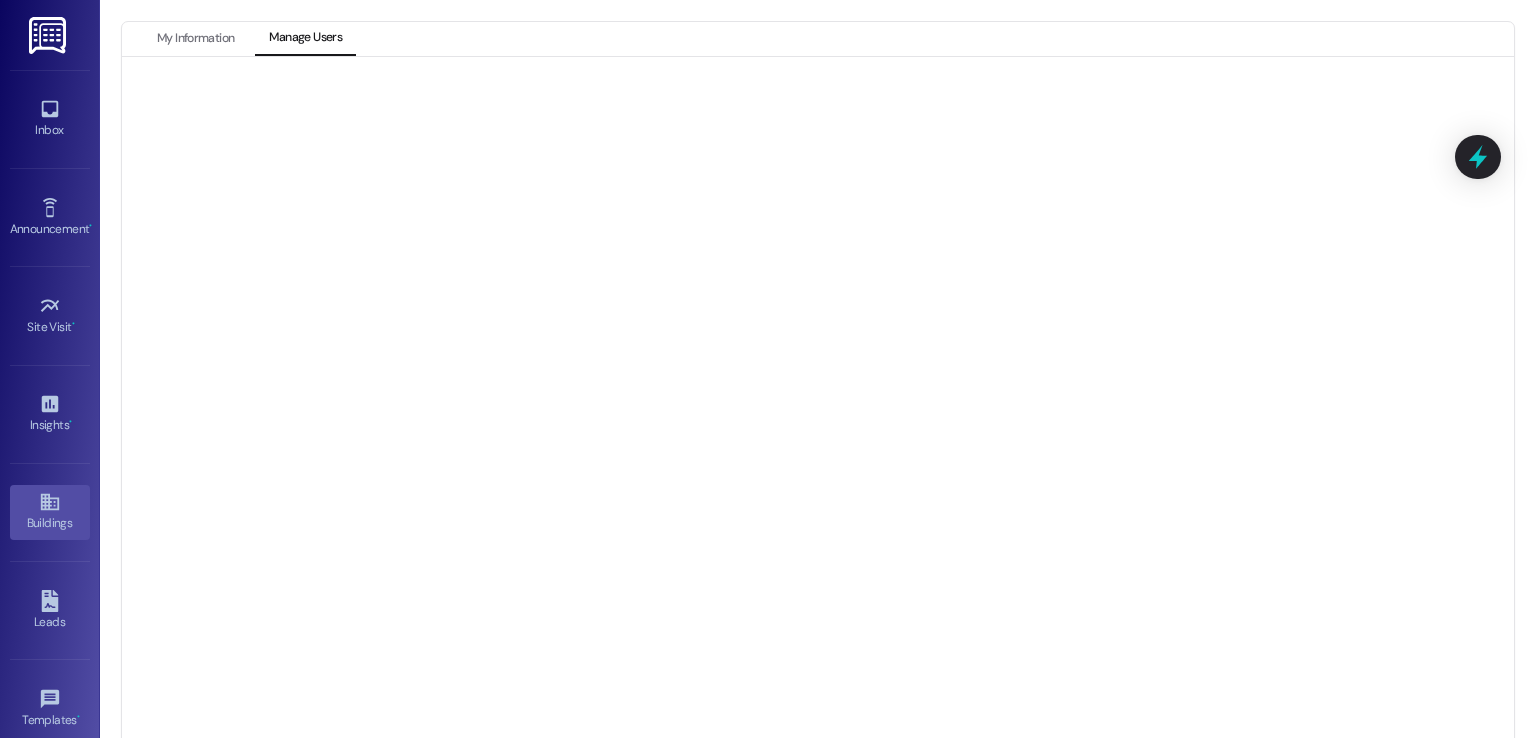 click on "Buildings" at bounding box center (50, 523) 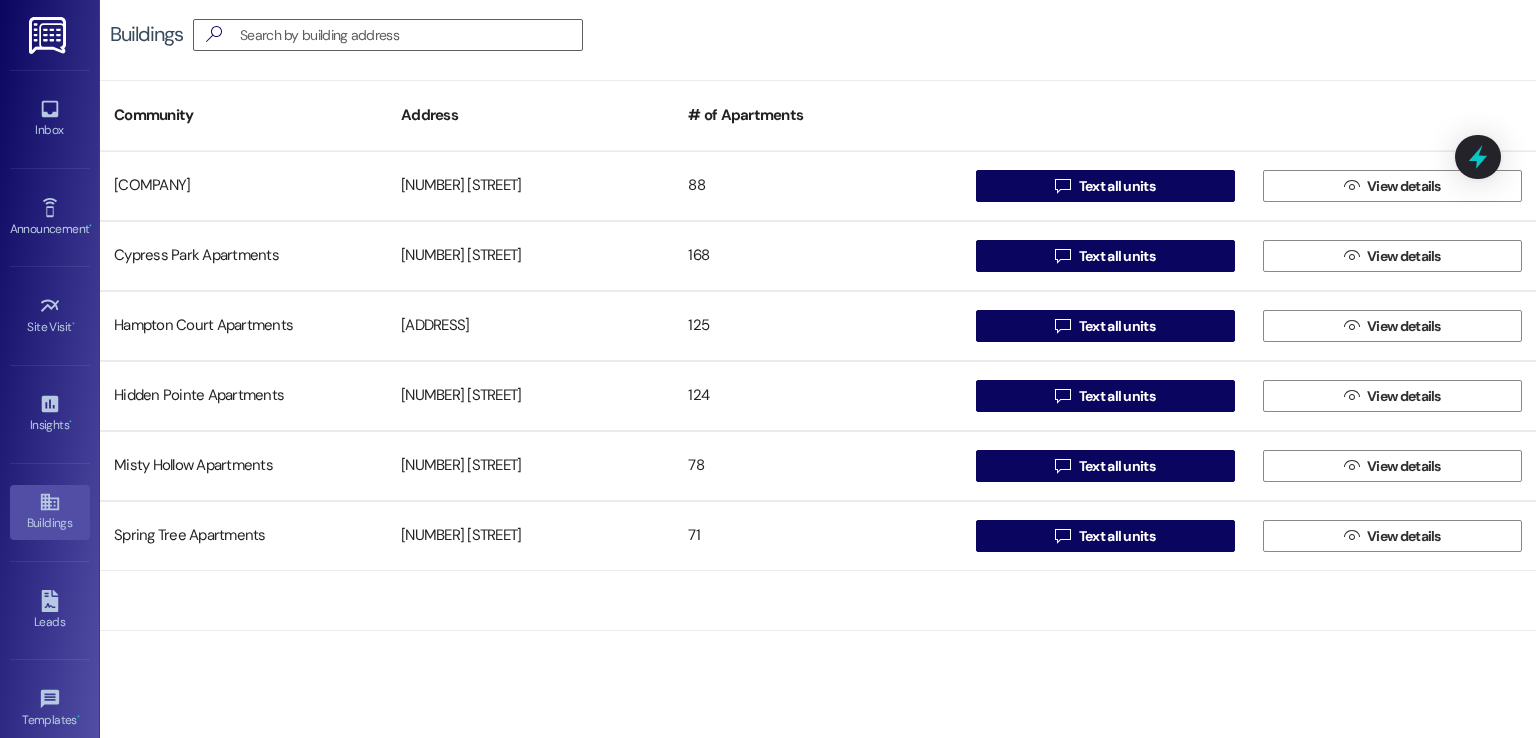 click on "Community Address # of Apartments" at bounding box center [818, 115] 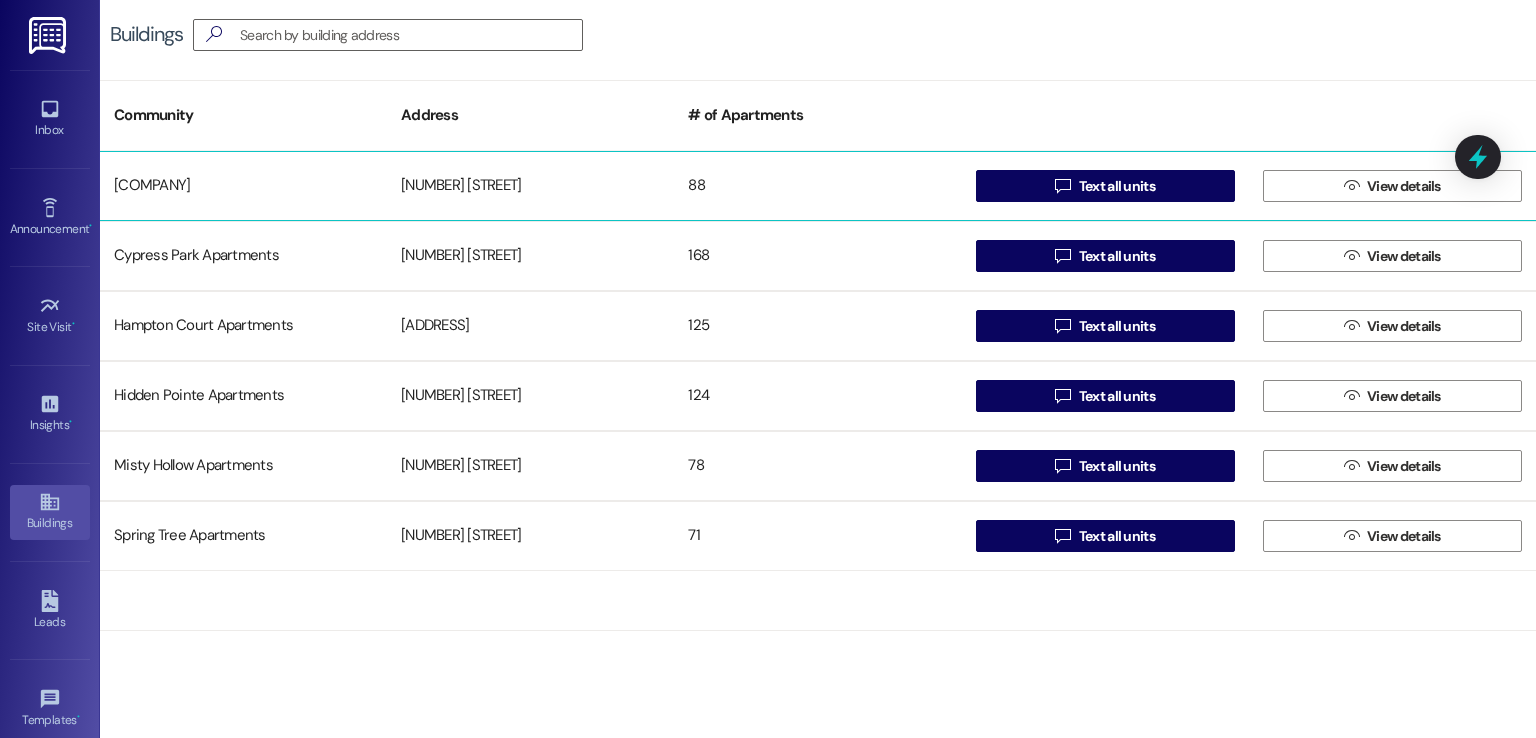 click on "5350 Groom Road" at bounding box center [530, 186] 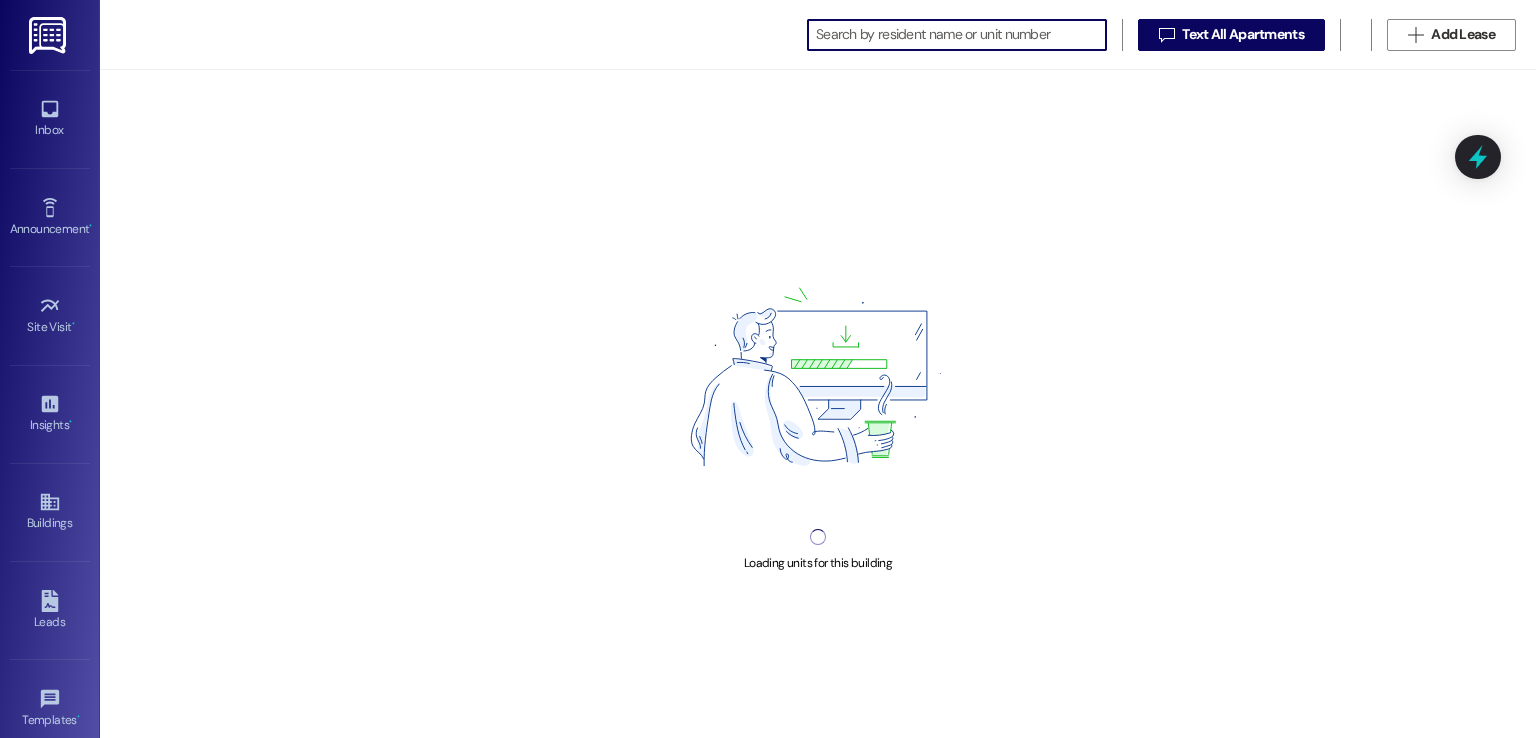 scroll, scrollTop: 0, scrollLeft: 0, axis: both 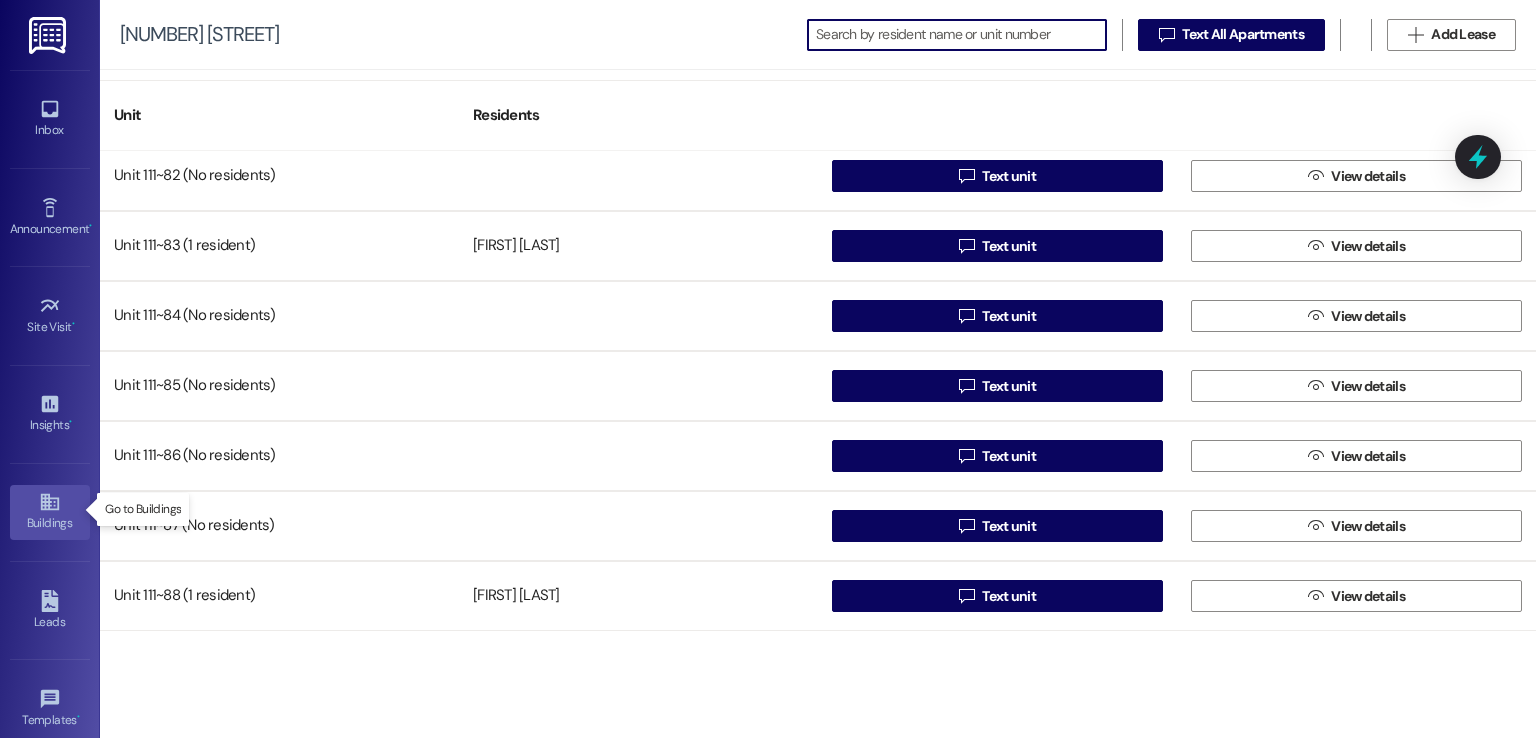 click 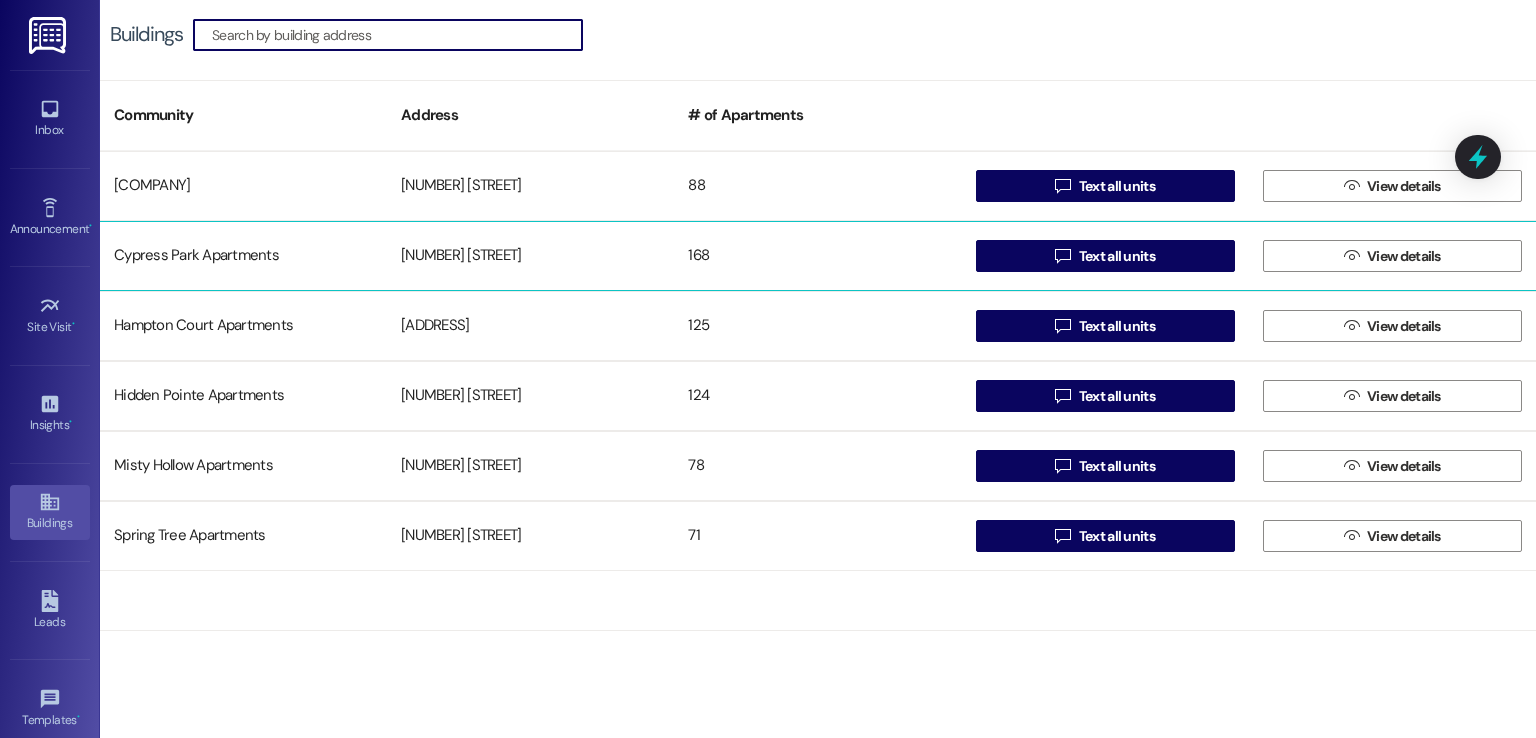 click on "10318 Celtic Dr" at bounding box center [530, 256] 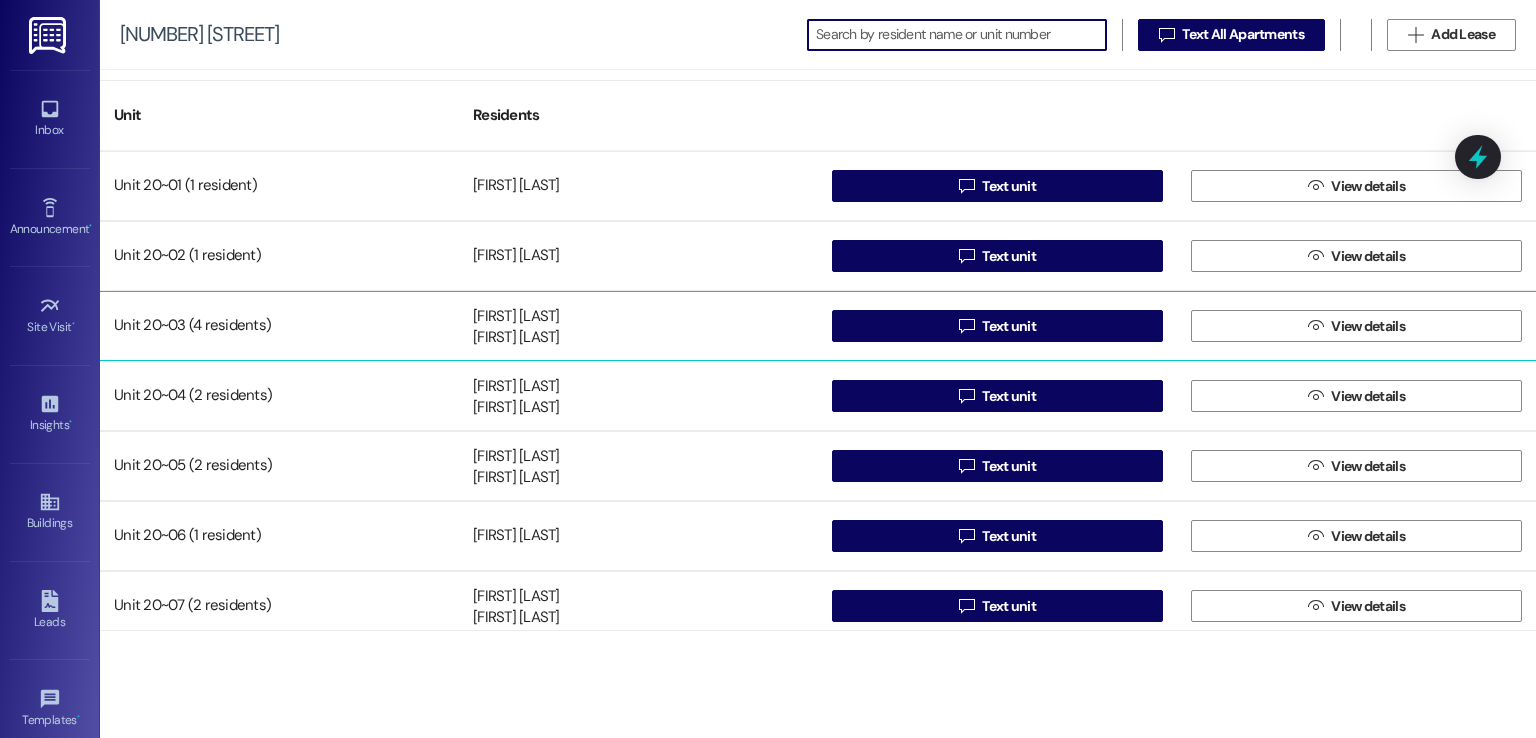 scroll, scrollTop: 0, scrollLeft: 0, axis: both 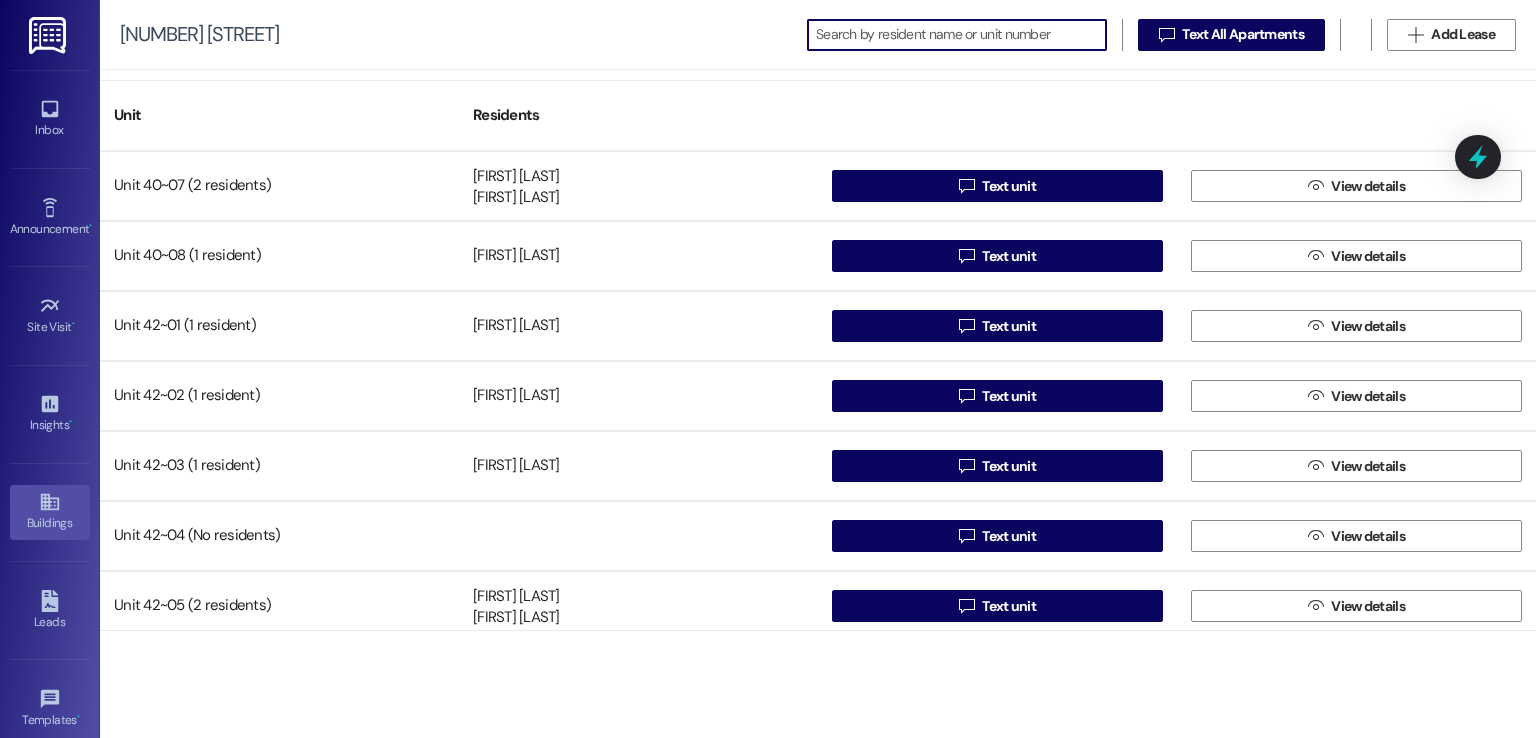 click on "Buildings" at bounding box center (50, 523) 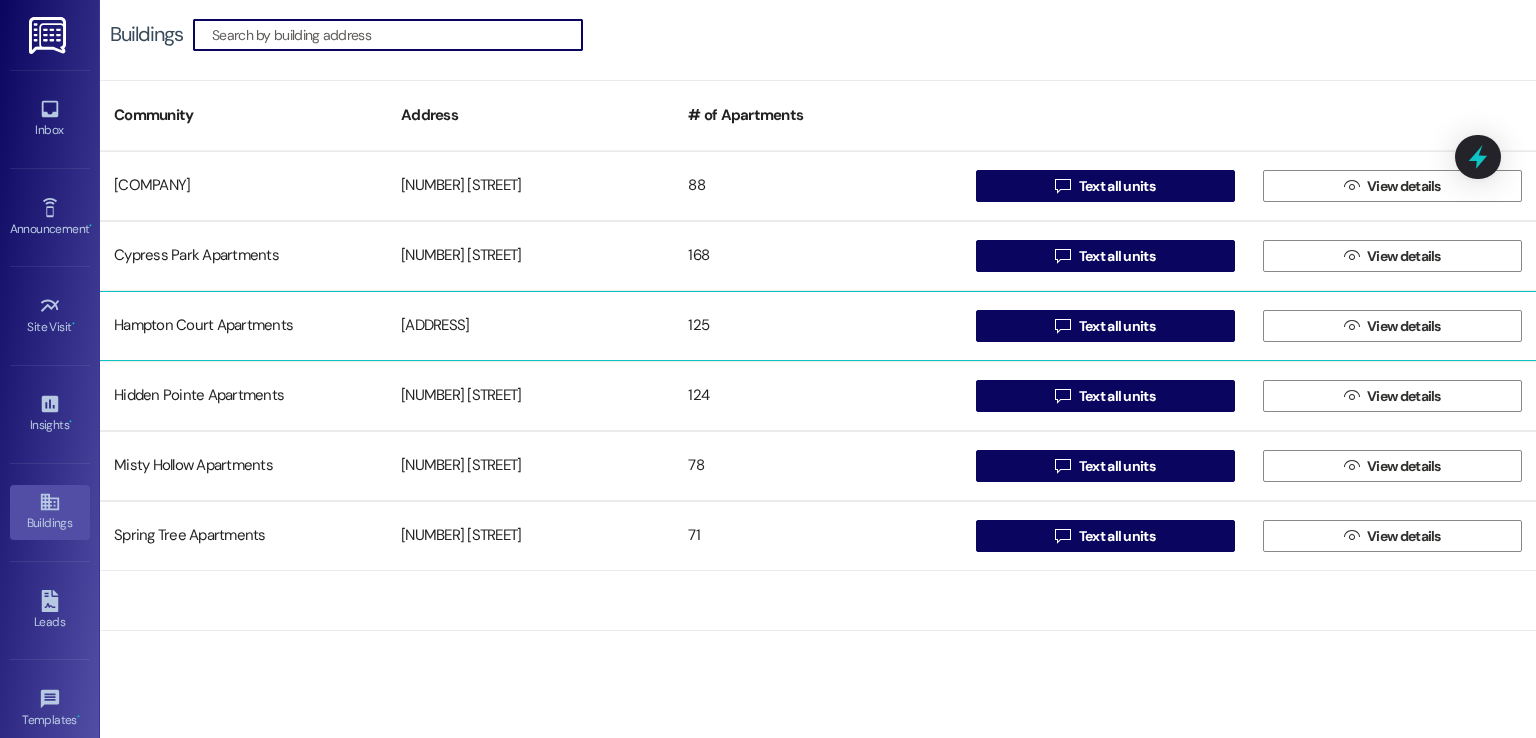 click on "2424 Drusilla Lane" at bounding box center (530, 326) 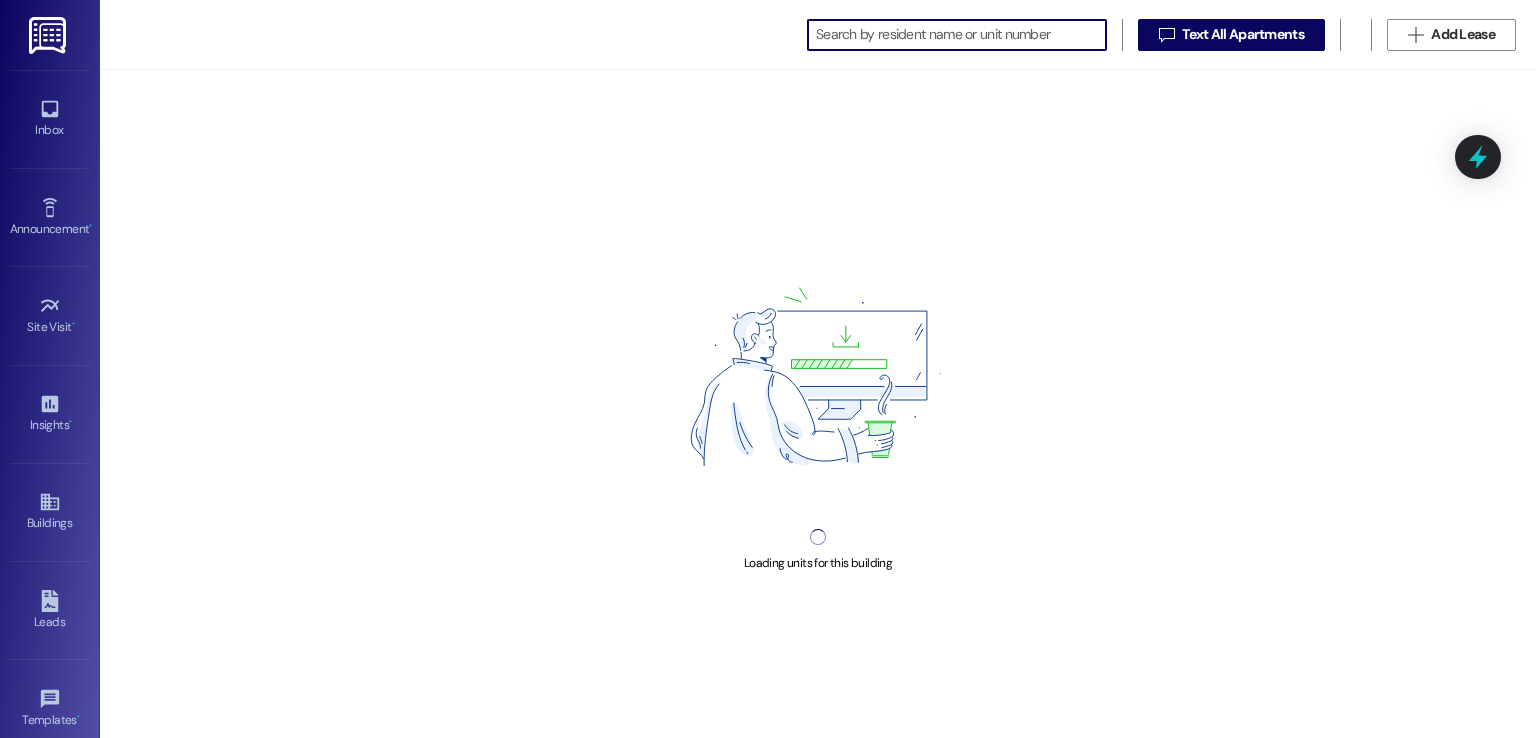scroll, scrollTop: 0, scrollLeft: 0, axis: both 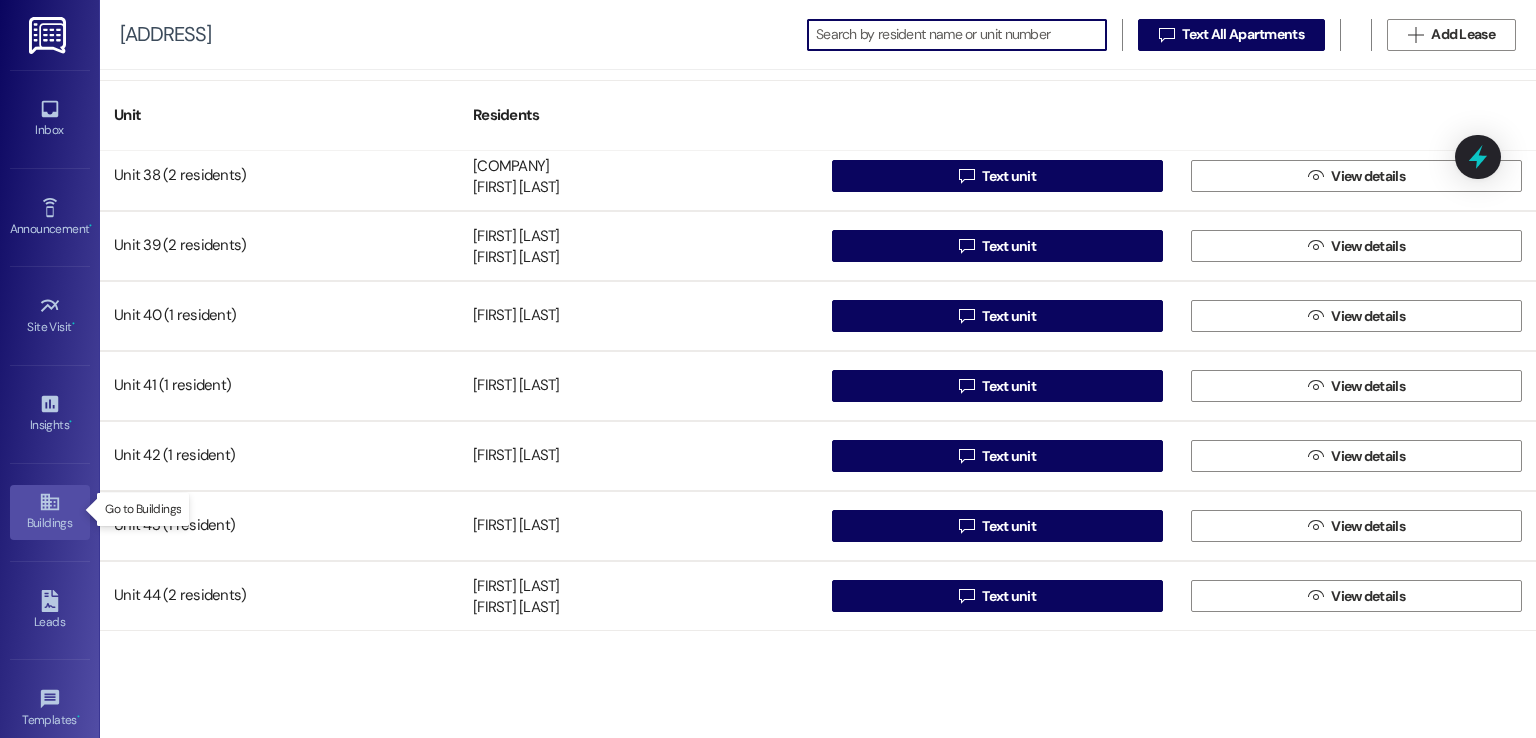 click on "Buildings" at bounding box center (50, 523) 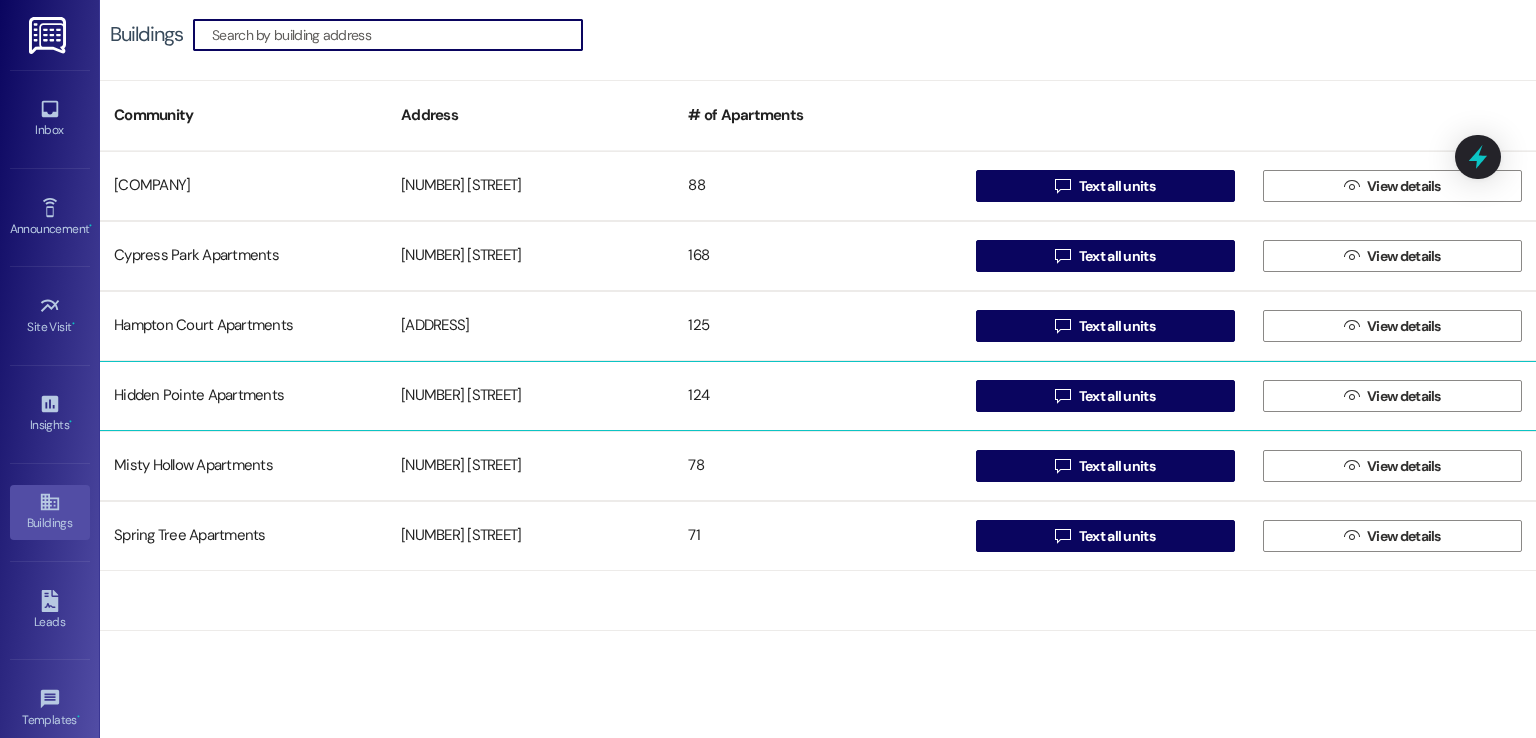 click on "11850 Wentling Ave." at bounding box center [530, 396] 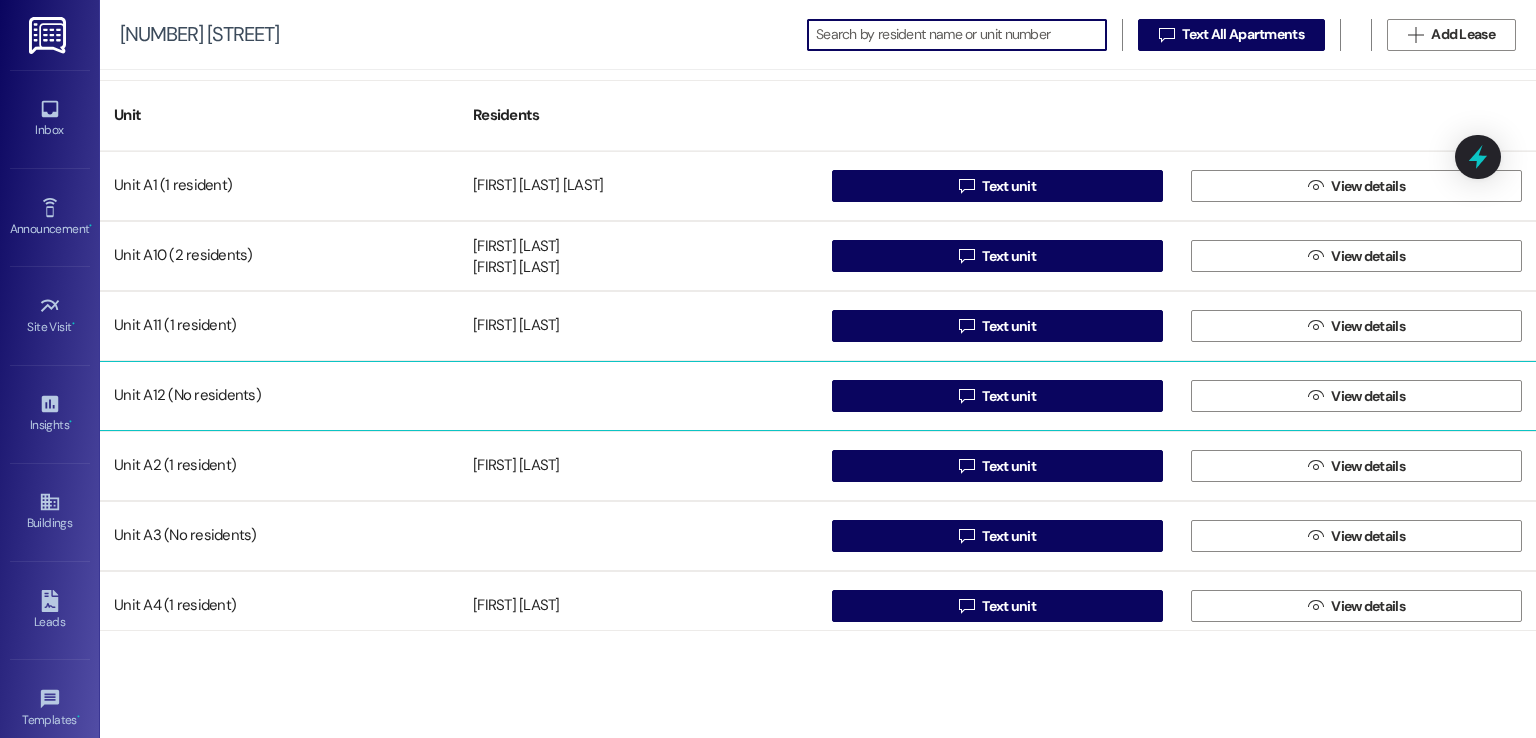 scroll, scrollTop: 0, scrollLeft: 0, axis: both 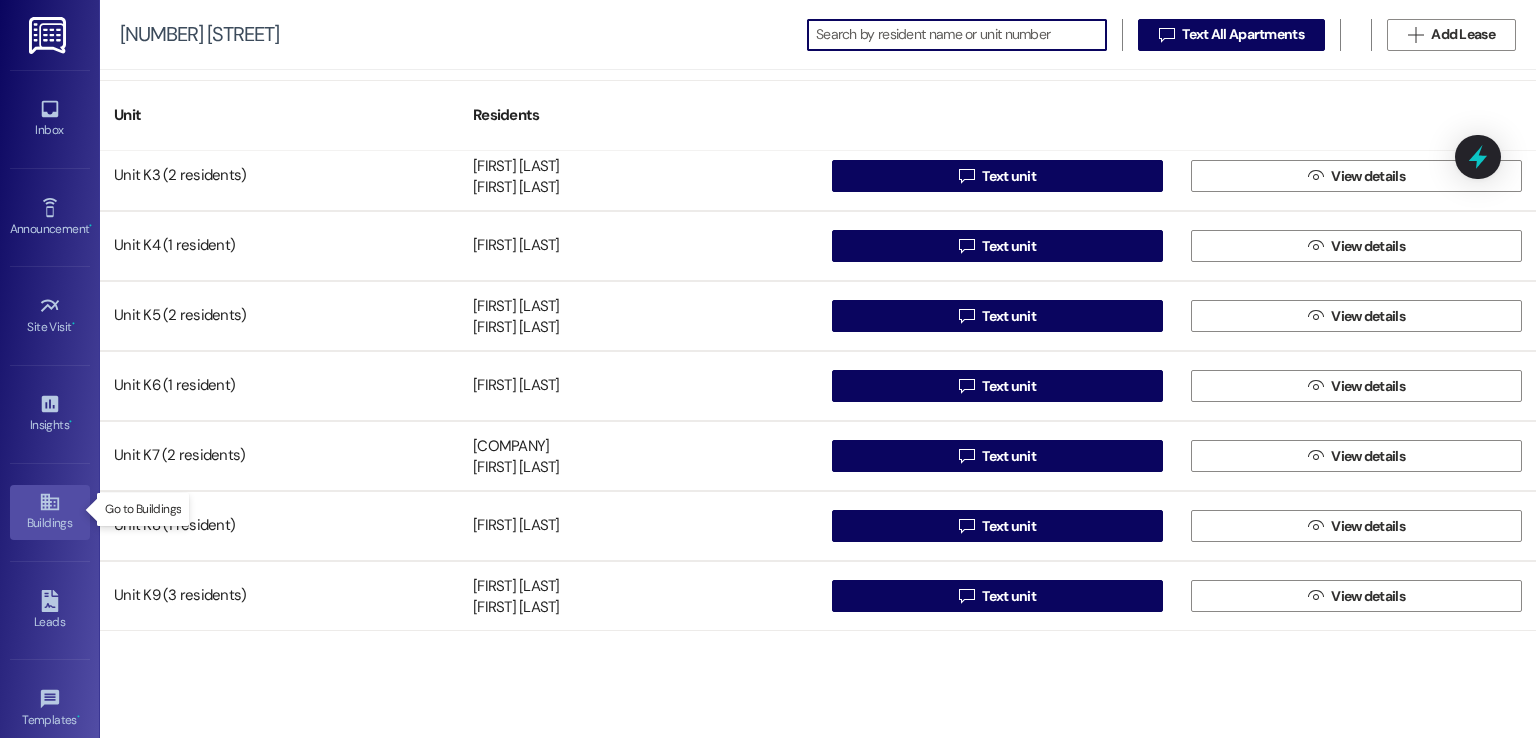 click on "Buildings" at bounding box center [50, 523] 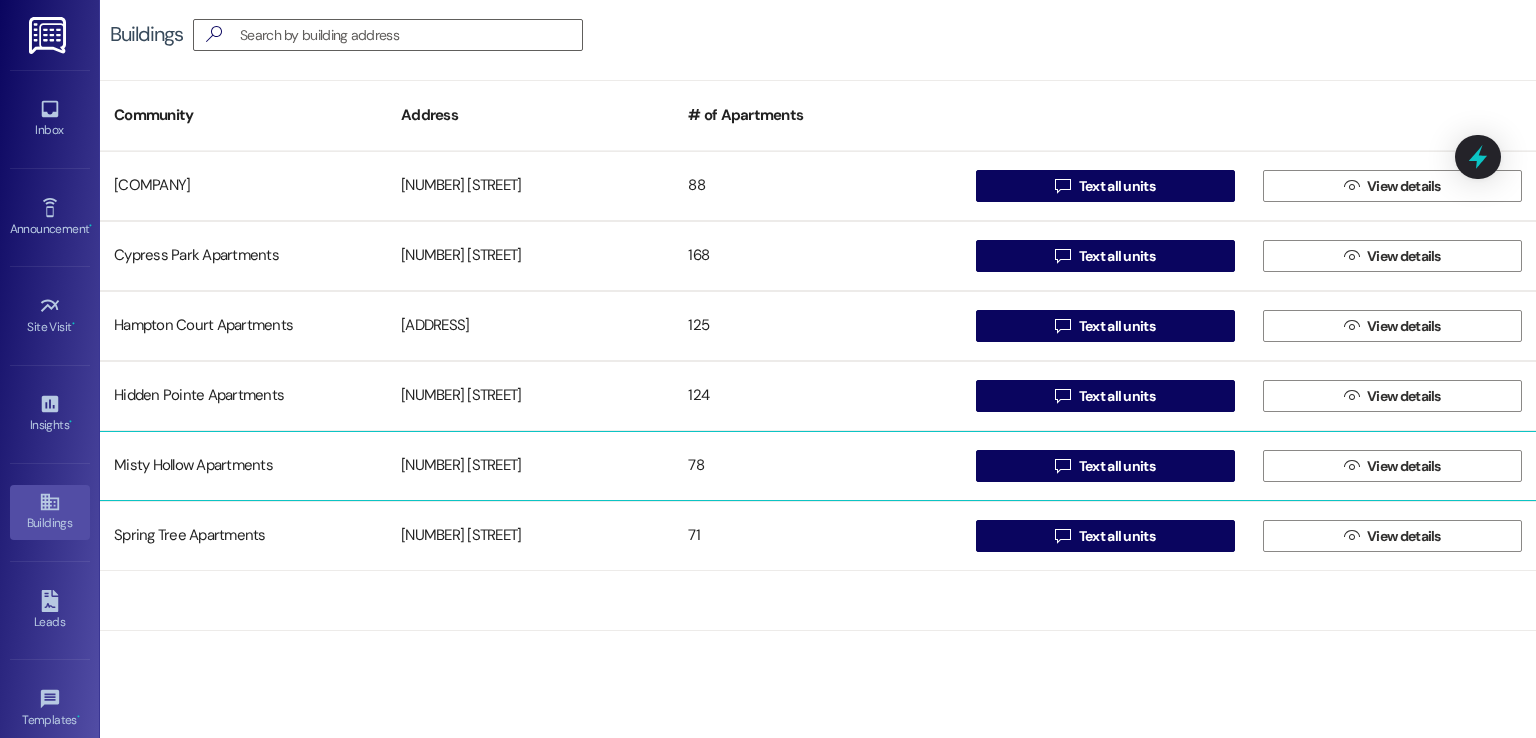 click on "Misty Hollow Apartments 2747 LA-28 78  Text all units  View details" at bounding box center [818, 466] 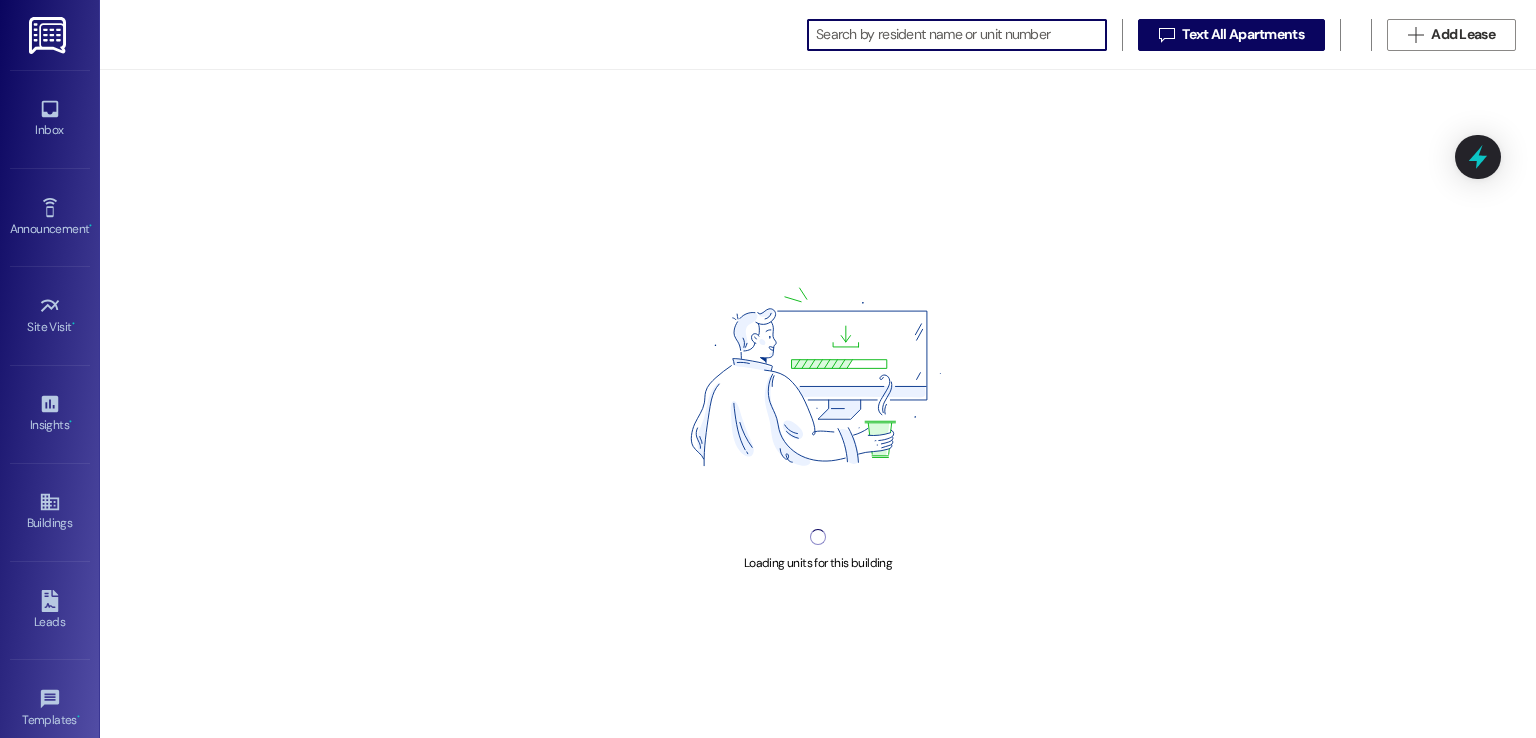 scroll, scrollTop: 0, scrollLeft: 0, axis: both 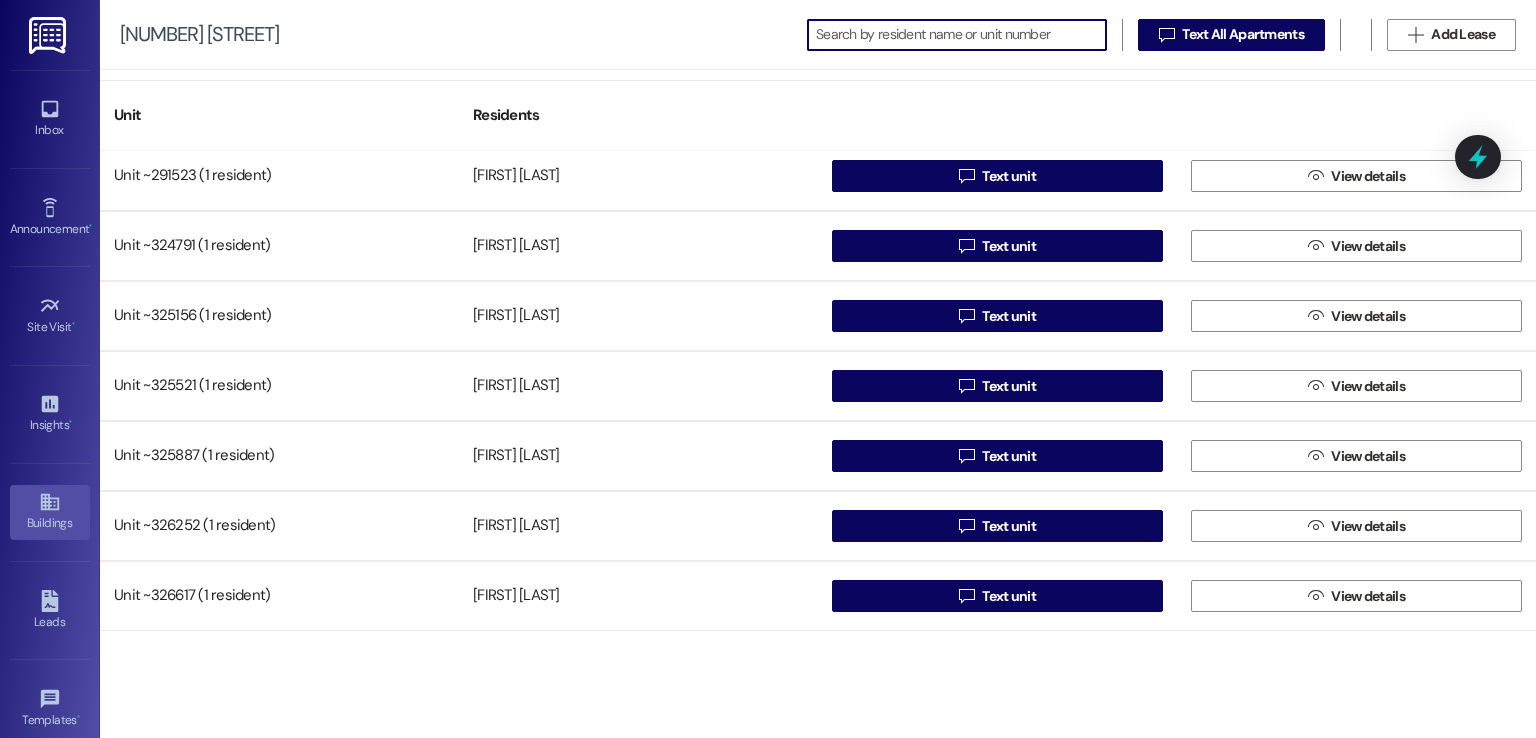 click 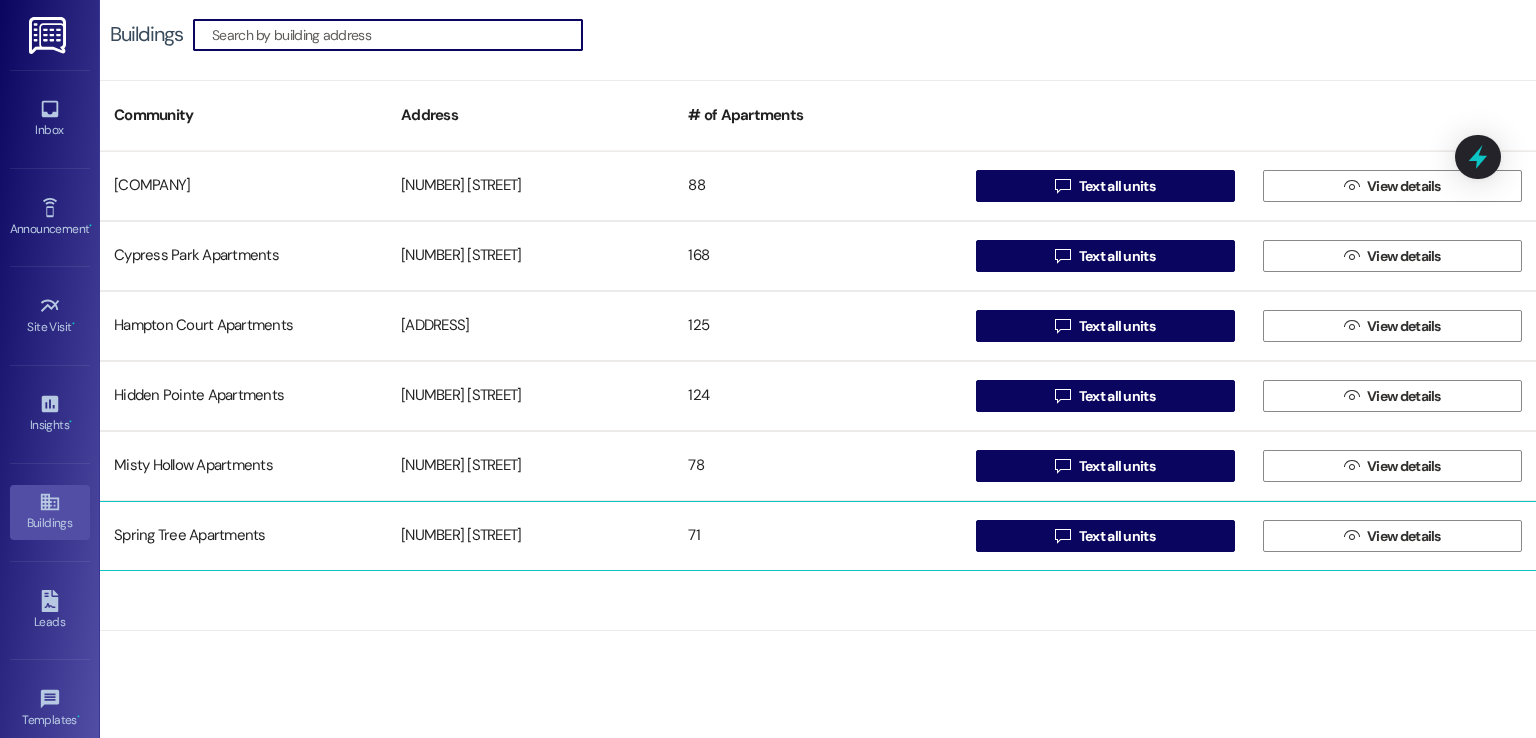 click on "30600 LA Hwy 16" at bounding box center (530, 536) 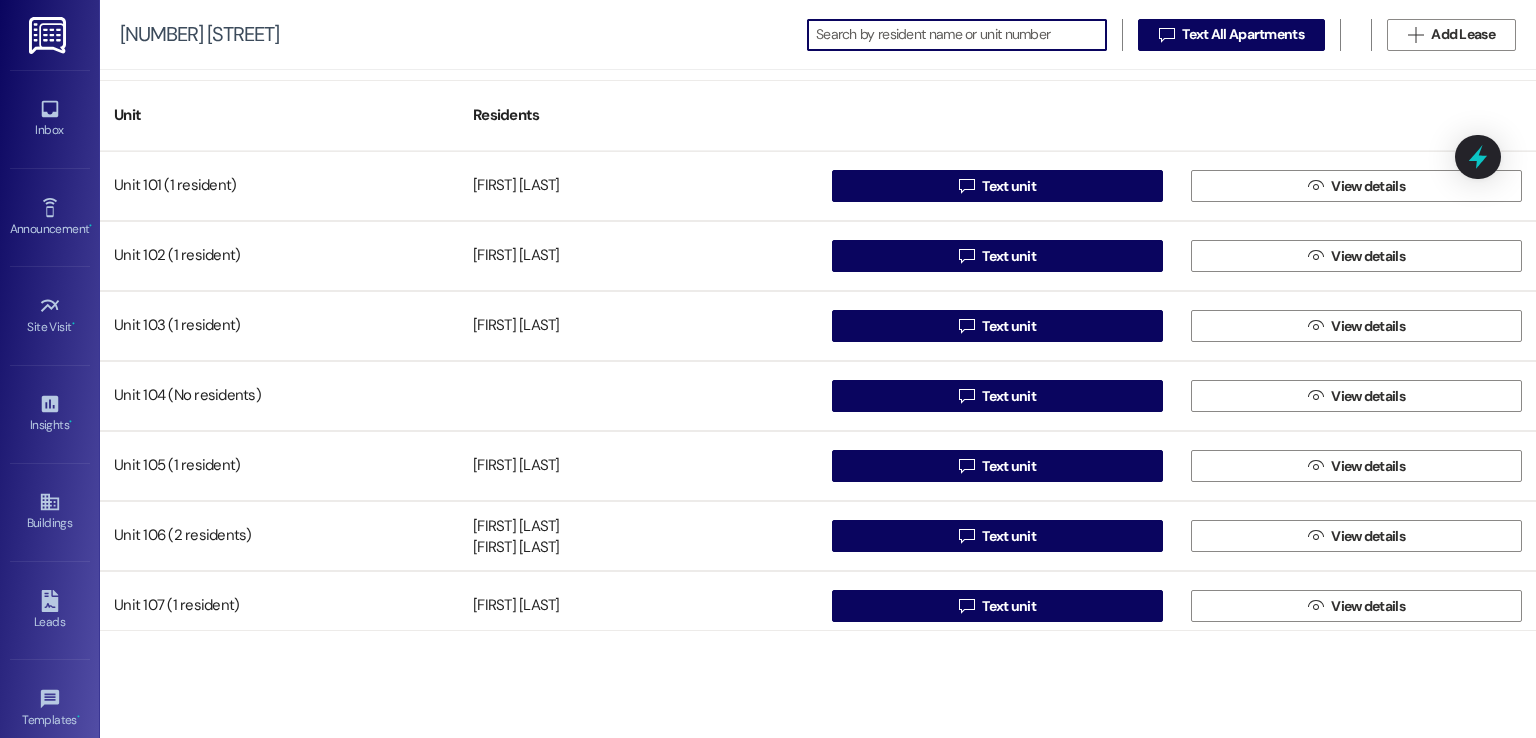 scroll, scrollTop: 0, scrollLeft: 32, axis: horizontal 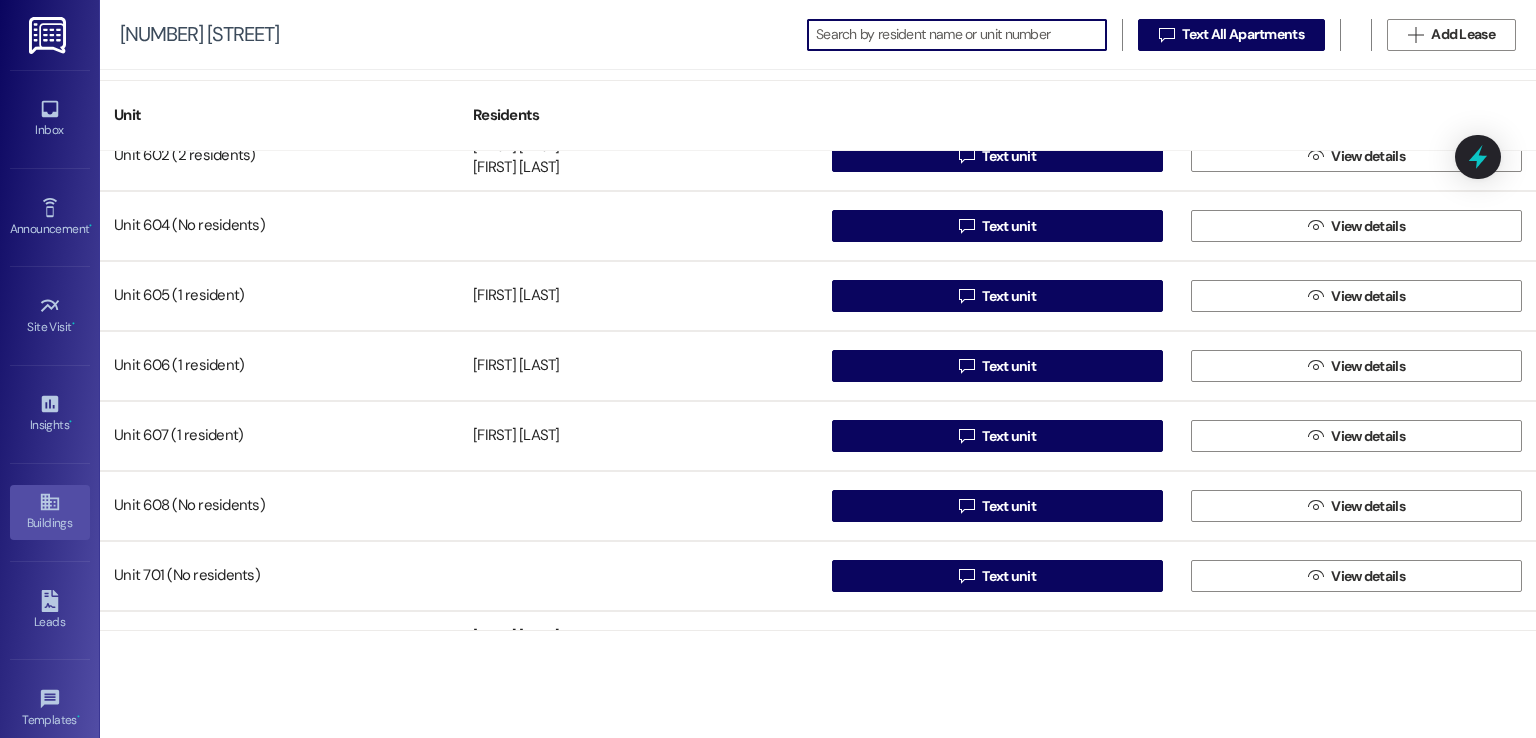 click 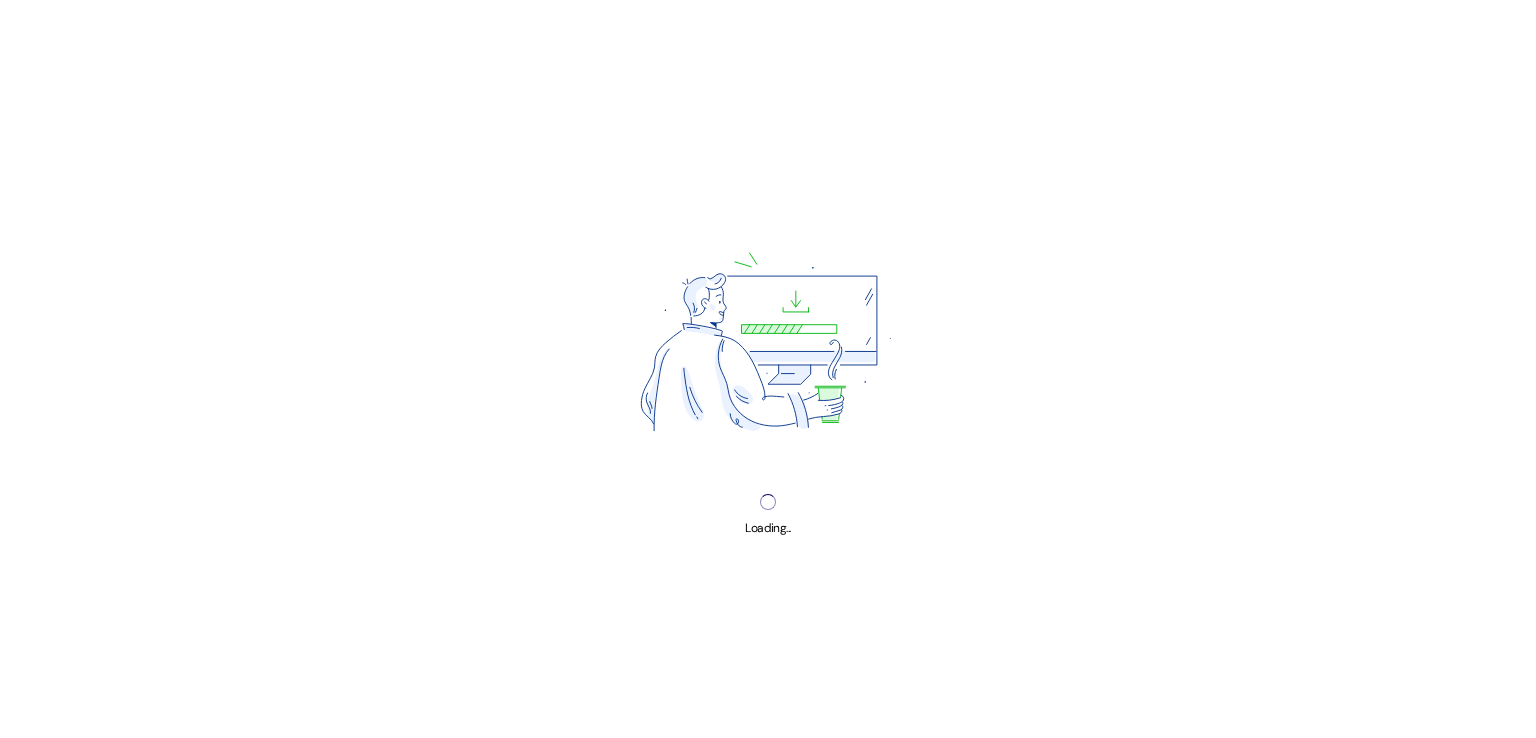 scroll, scrollTop: 0, scrollLeft: 0, axis: both 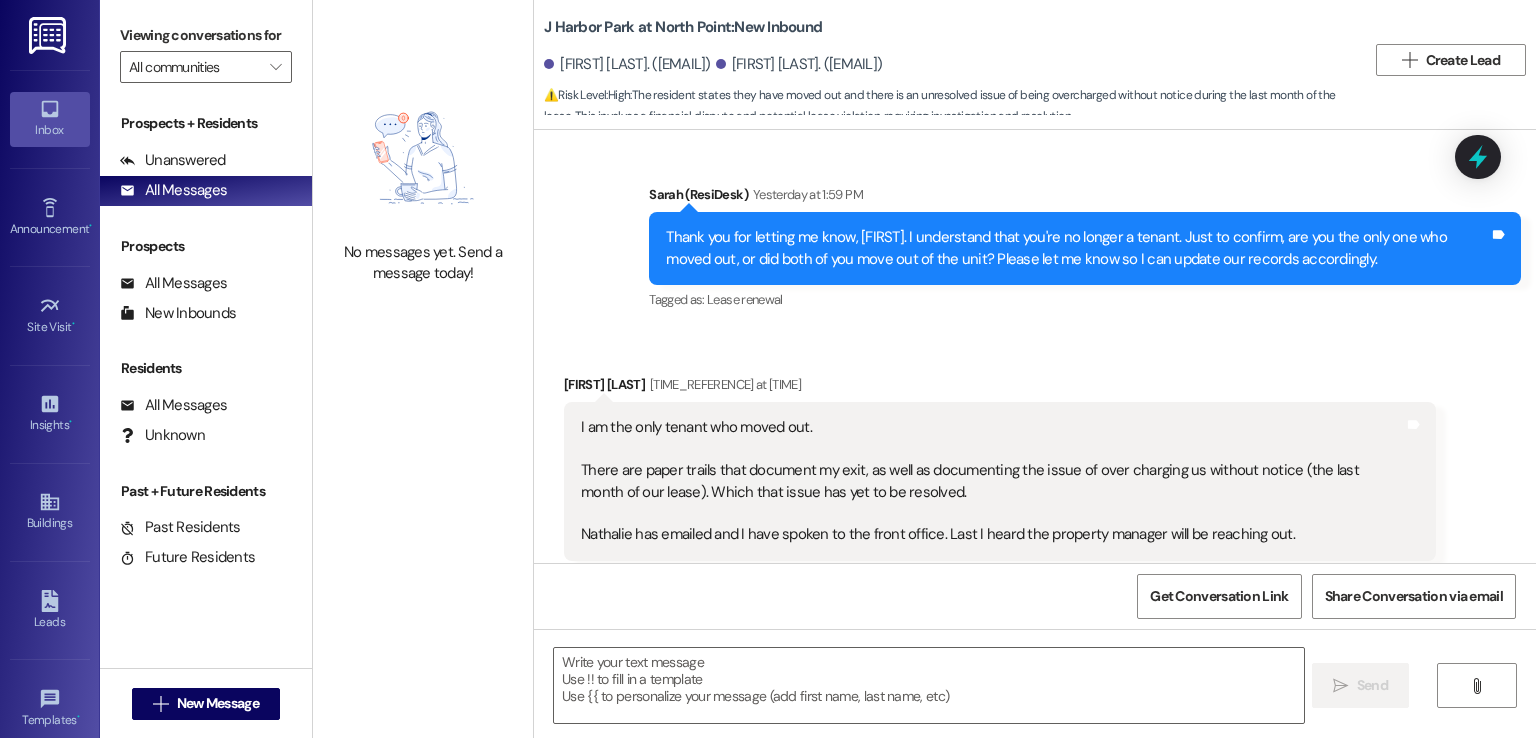 drag, startPoint x: 1133, startPoint y: 65, endPoint x: 968, endPoint y: 66, distance: 165.00304 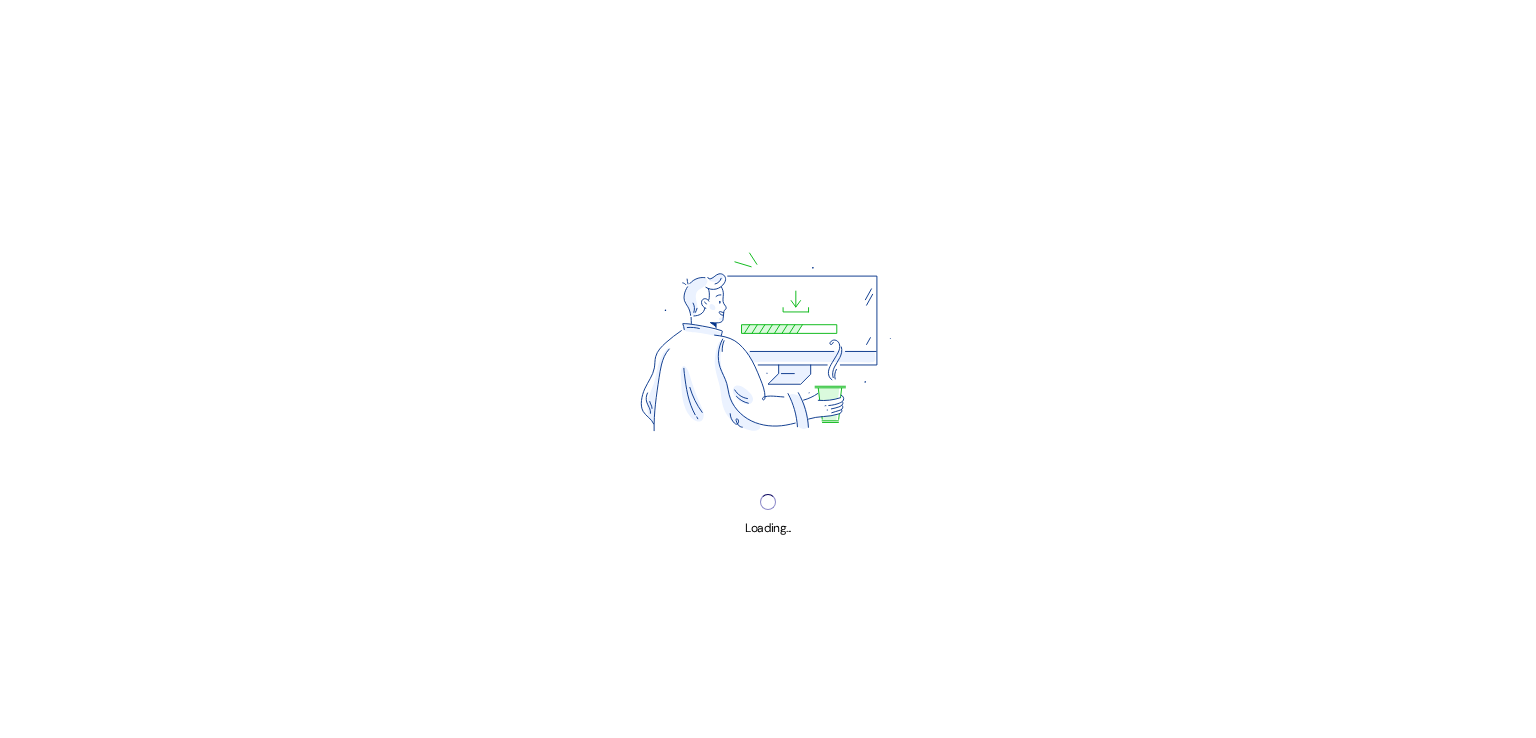 scroll, scrollTop: 0, scrollLeft: 0, axis: both 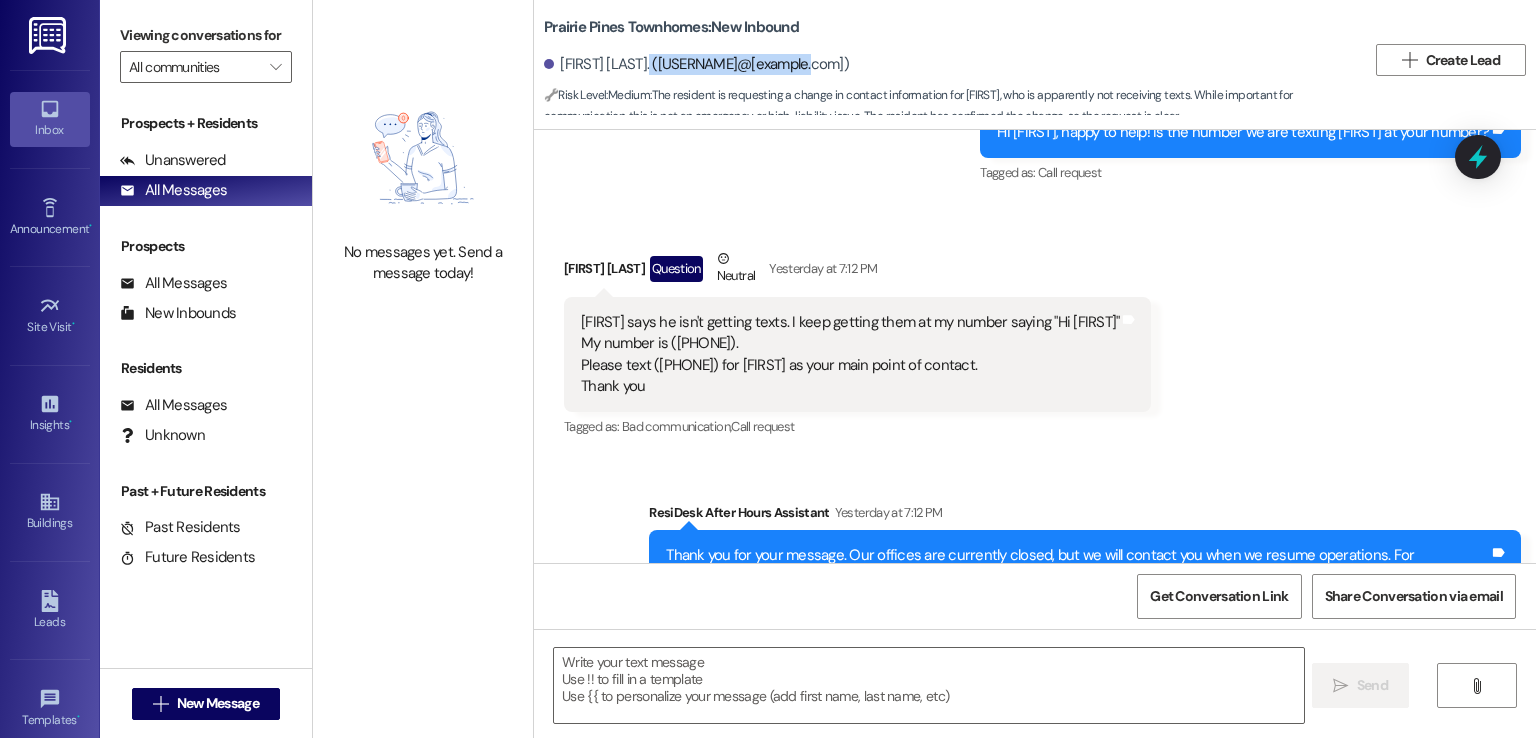drag, startPoint x: 798, startPoint y: 62, endPoint x: 634, endPoint y: 62, distance: 164 